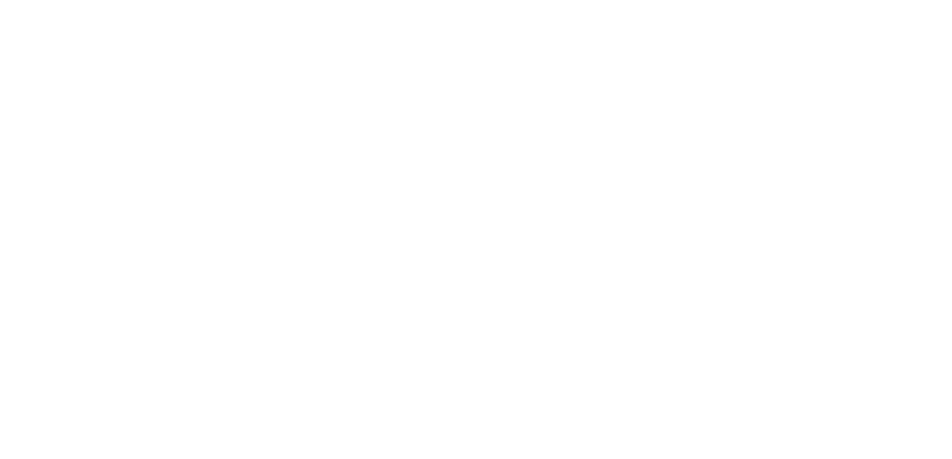 scroll, scrollTop: 0, scrollLeft: 0, axis: both 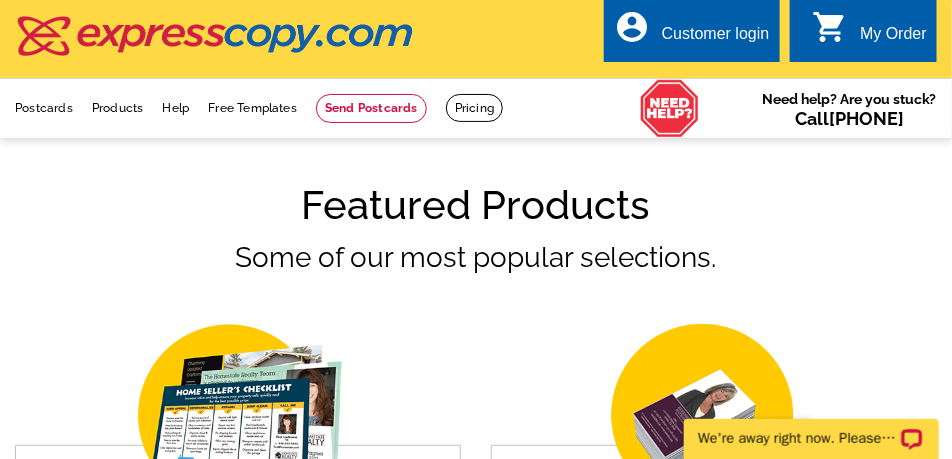 click on "Customer login" at bounding box center (716, 39) 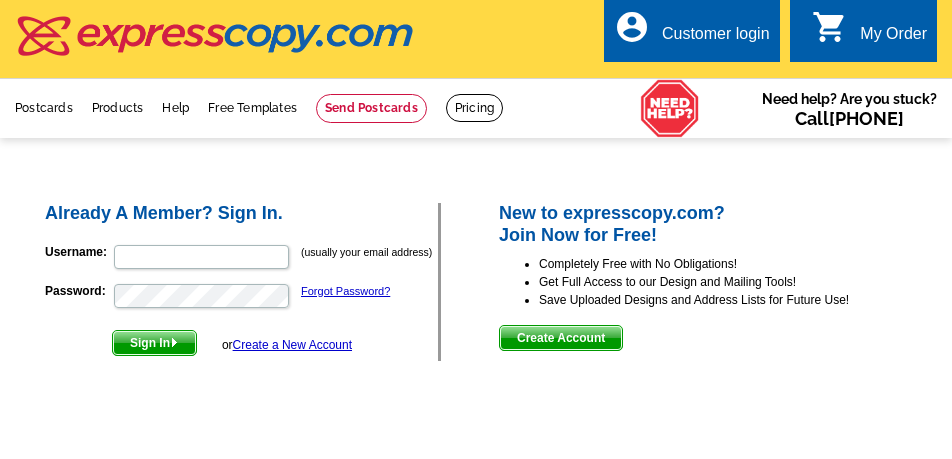 scroll, scrollTop: 0, scrollLeft: 0, axis: both 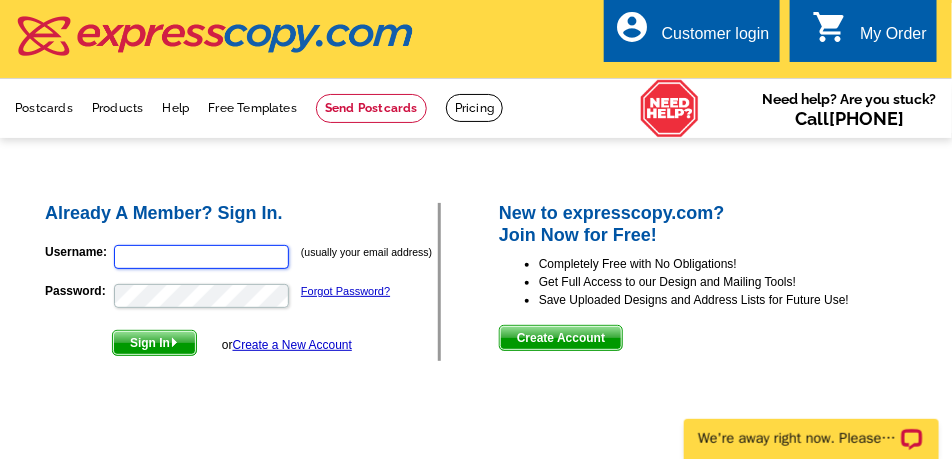 click on "Username:" at bounding box center [201, 257] 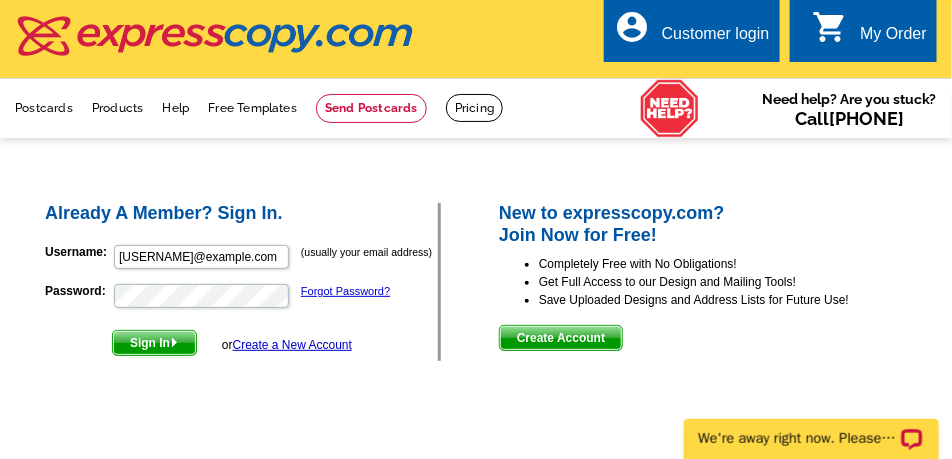 click on "Sign In" at bounding box center (154, 343) 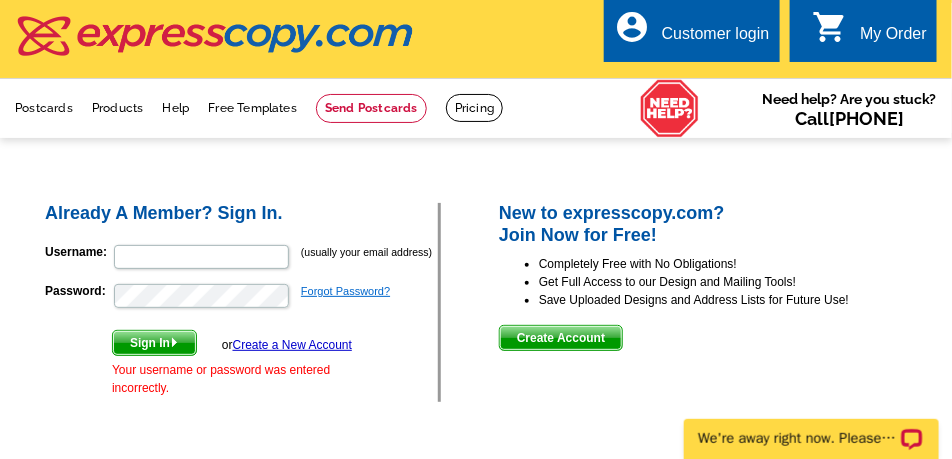 click on "Forgot
Password?" at bounding box center (345, 291) 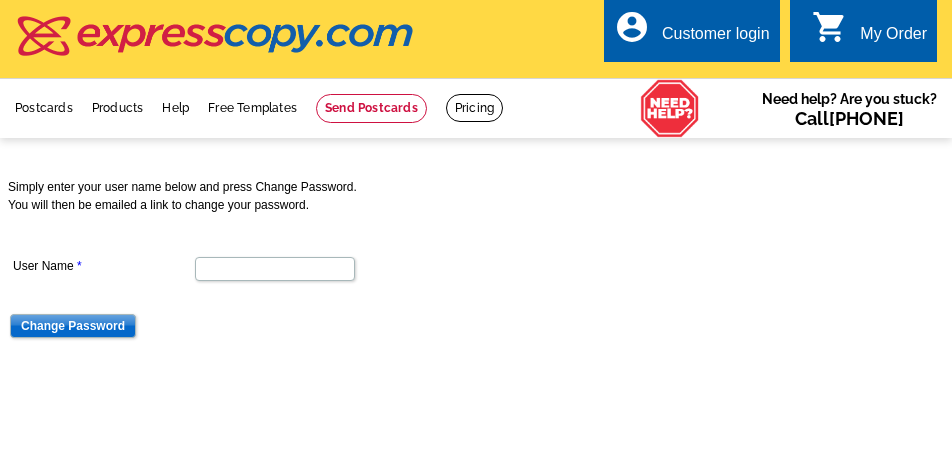 scroll, scrollTop: 0, scrollLeft: 0, axis: both 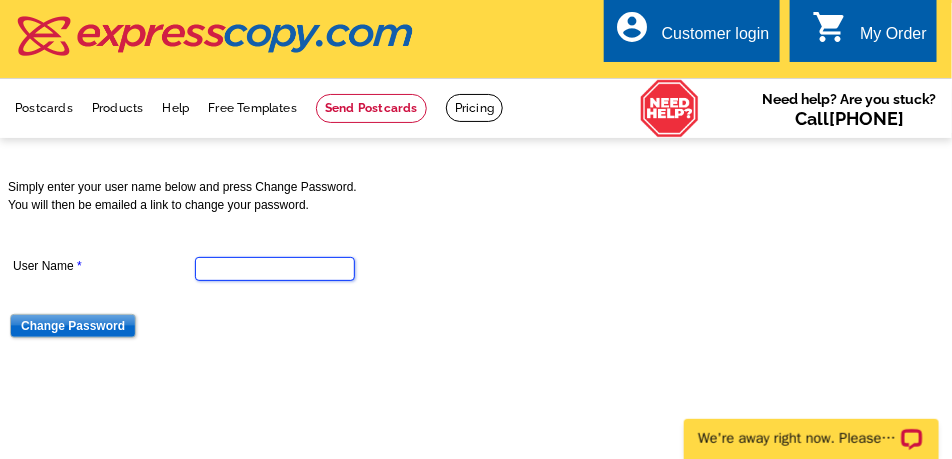 click on "User Name" at bounding box center [275, 269] 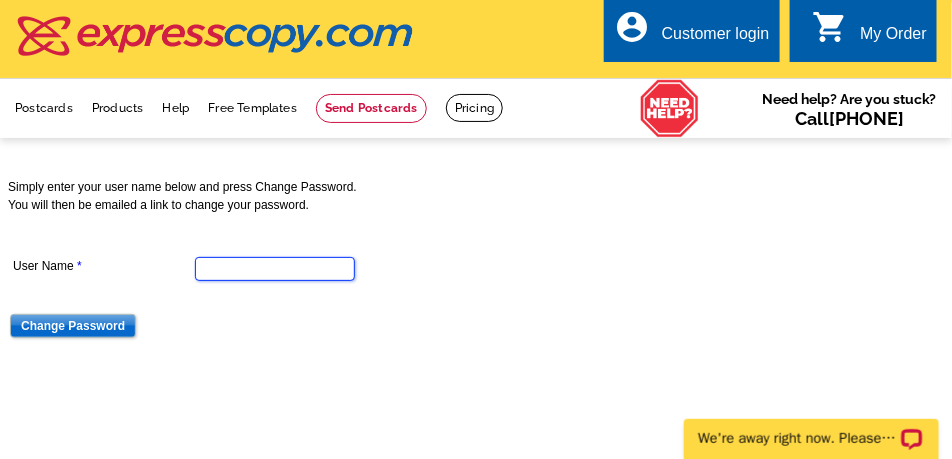type on "[USERNAME]@example.com" 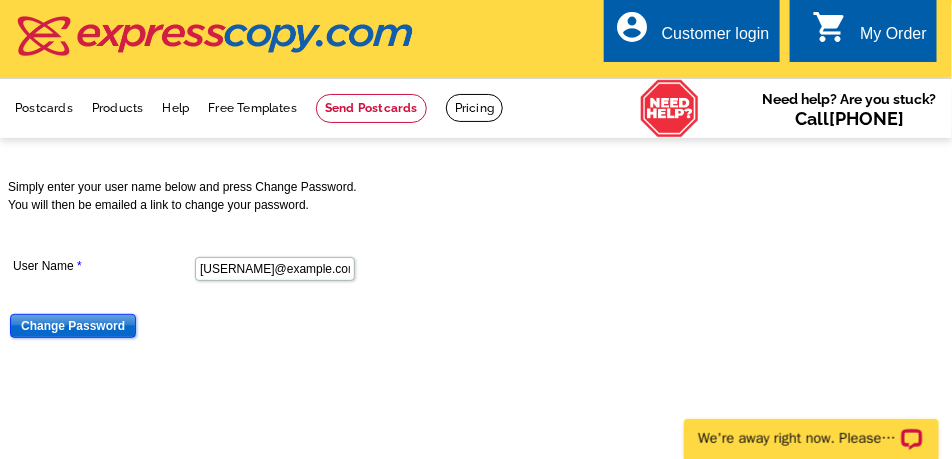 click on "Change Password" at bounding box center [73, 326] 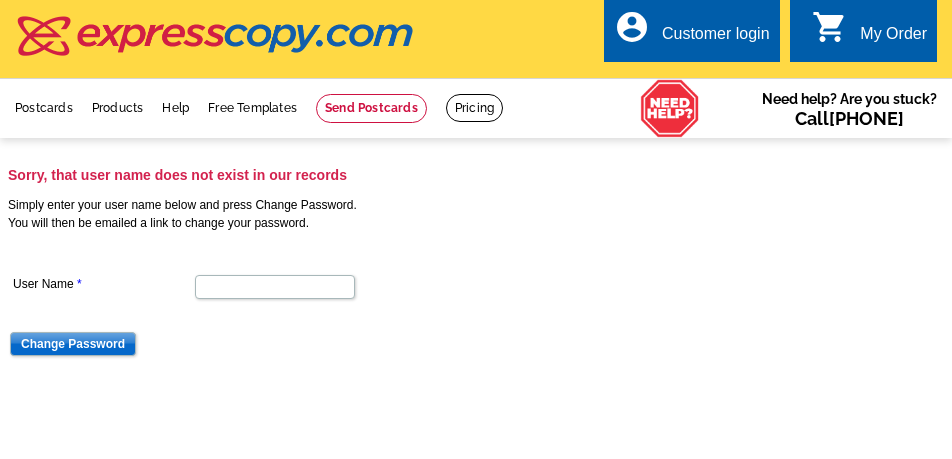 scroll, scrollTop: 0, scrollLeft: 0, axis: both 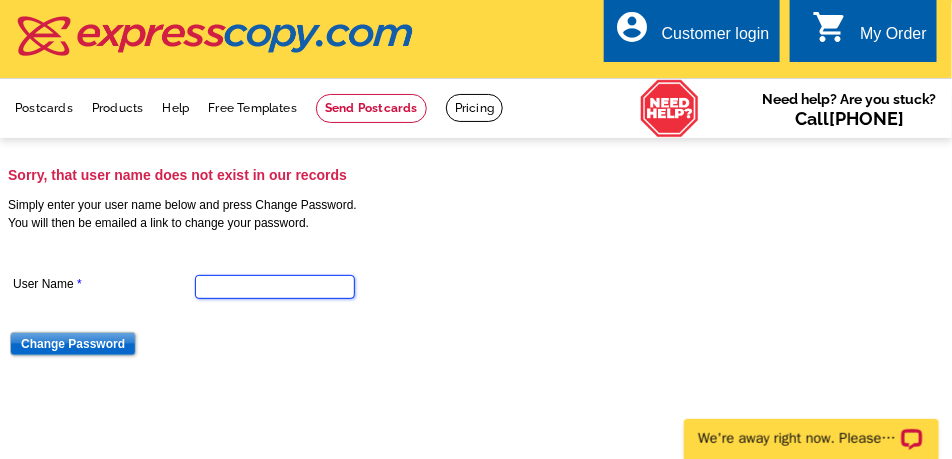 click on "User Name" at bounding box center (275, 287) 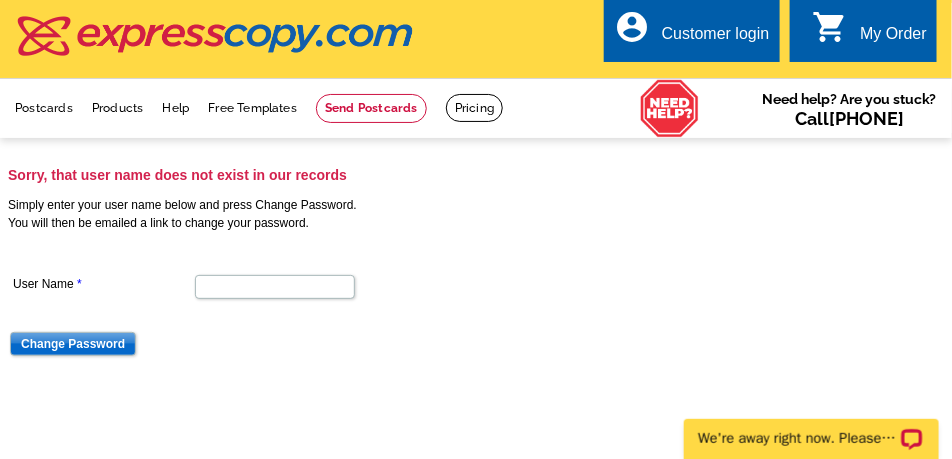 click on "Customer login" at bounding box center (716, 39) 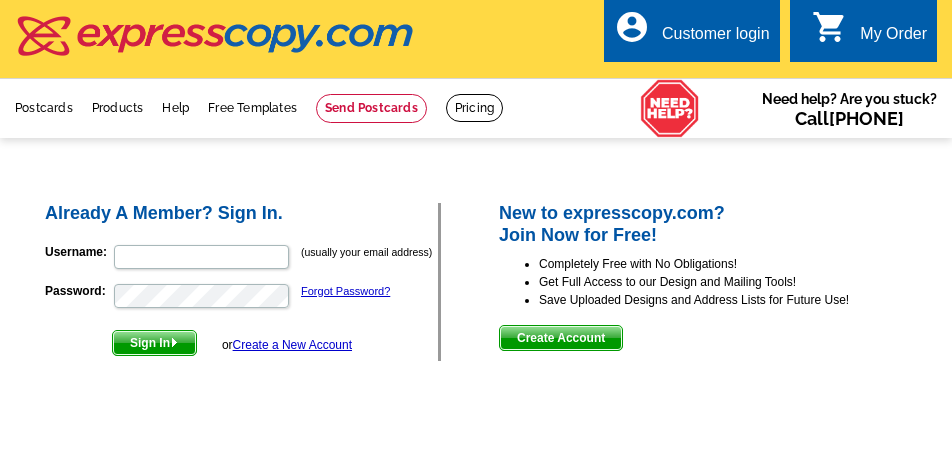 scroll, scrollTop: 0, scrollLeft: 0, axis: both 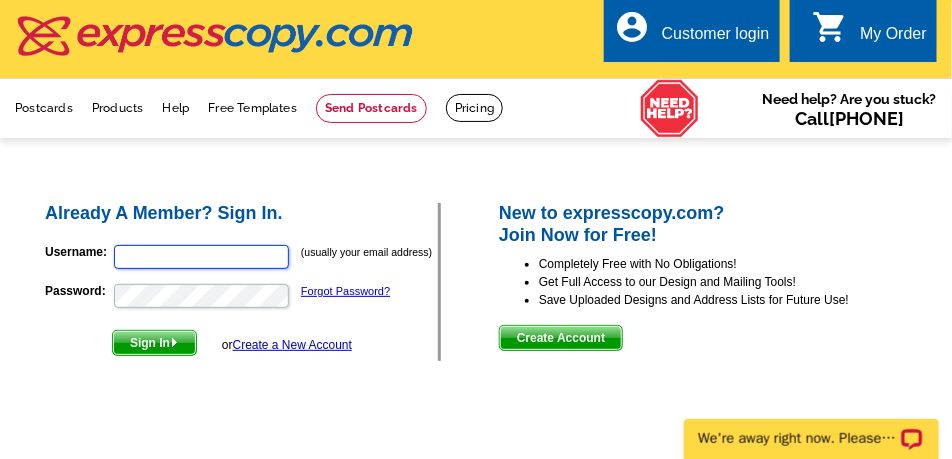 click on "Username:" at bounding box center (201, 257) 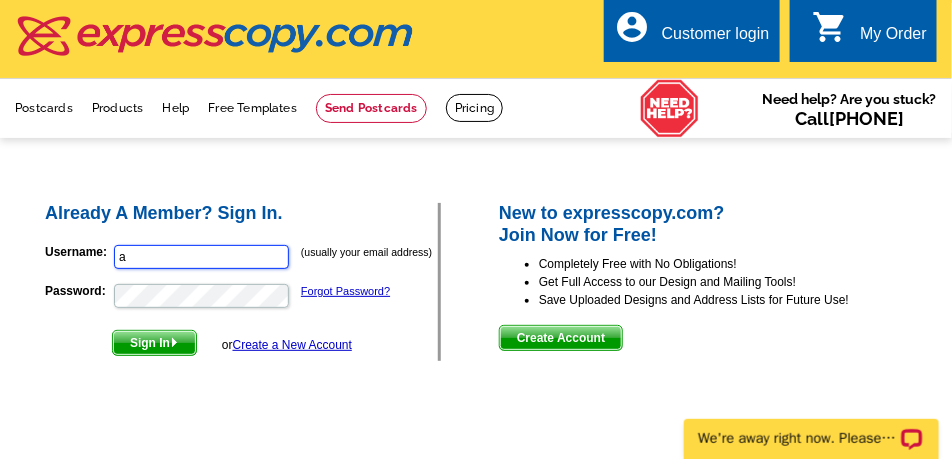type on "allenrogers@realestategrp.com" 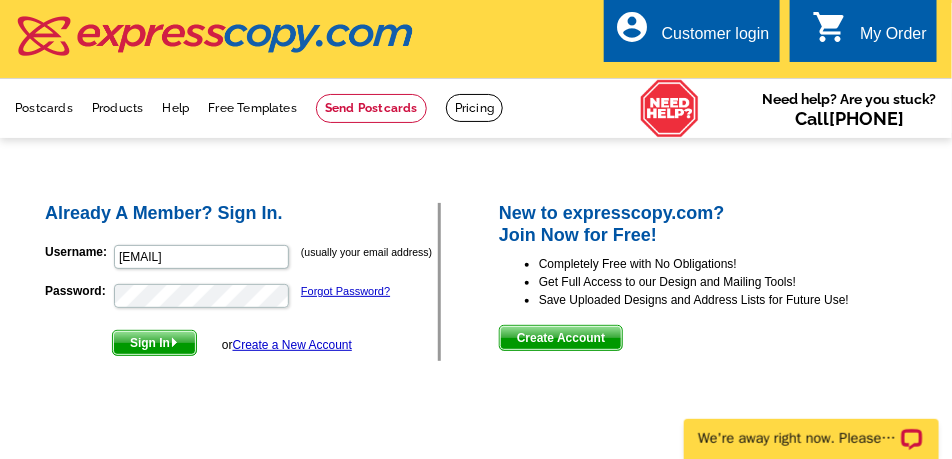 click on "Sign In" at bounding box center [154, 343] 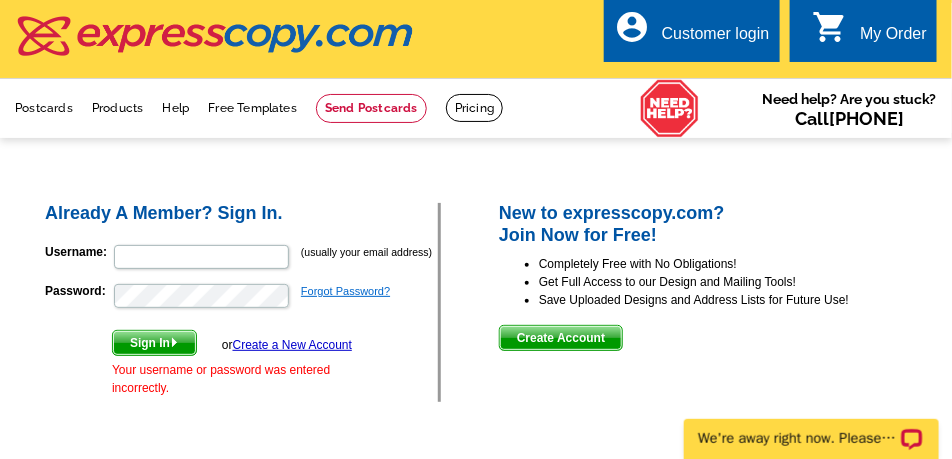 click on "Forgot
Password?" at bounding box center (345, 291) 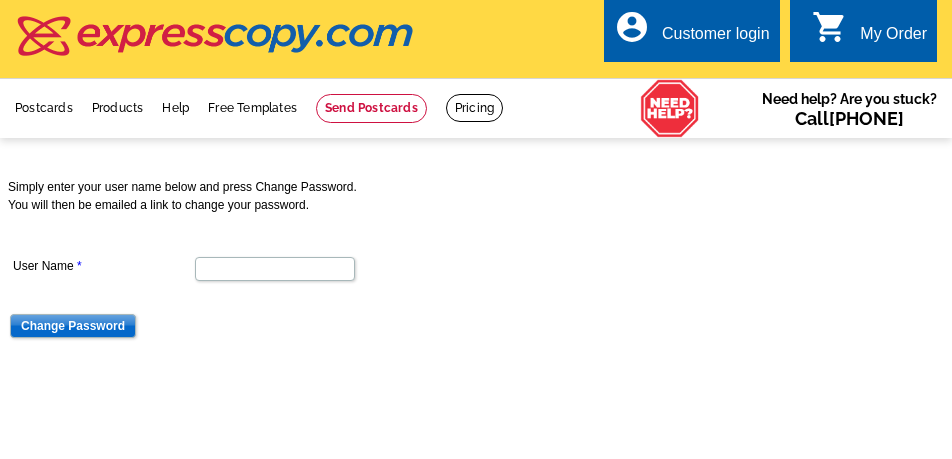 scroll, scrollTop: 0, scrollLeft: 0, axis: both 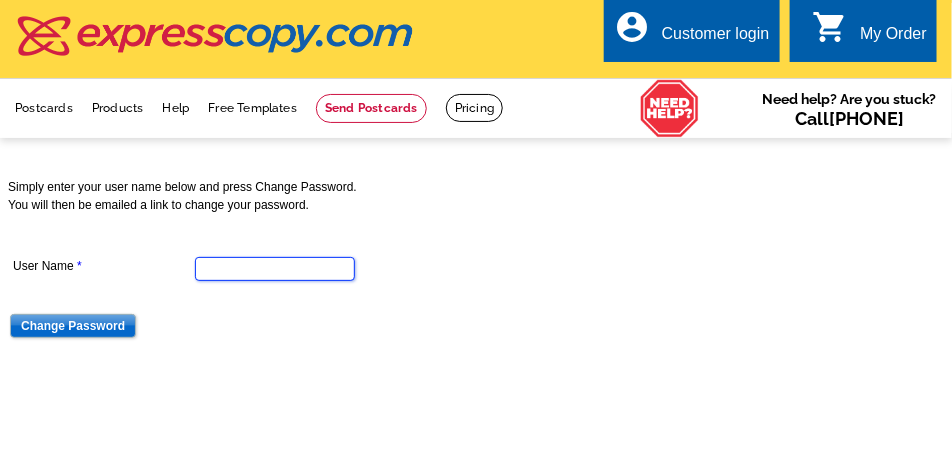 click on "User Name" at bounding box center [275, 269] 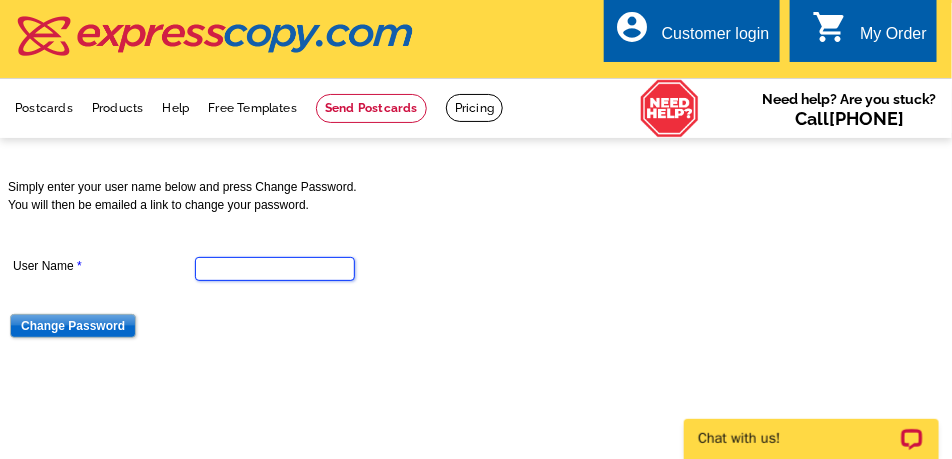 scroll, scrollTop: 0, scrollLeft: 0, axis: both 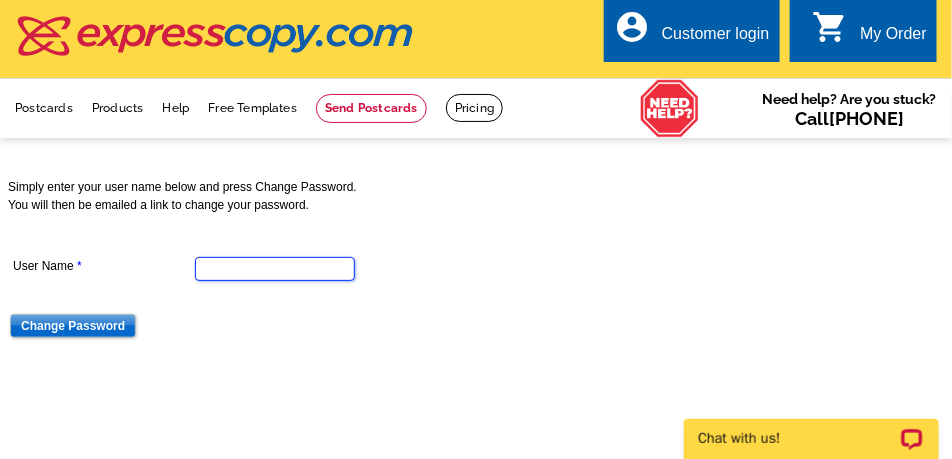 type on "allenrogers@realestategrp.com" 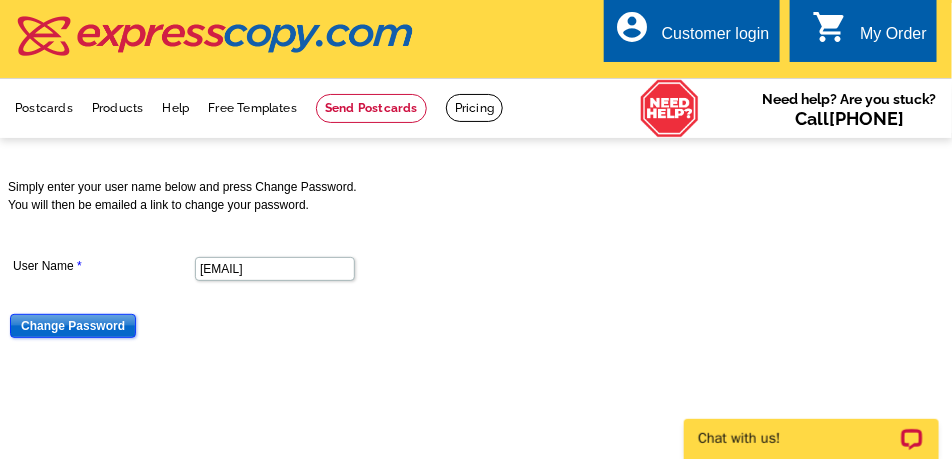 drag, startPoint x: 99, startPoint y: 324, endPoint x: 119, endPoint y: 324, distance: 20 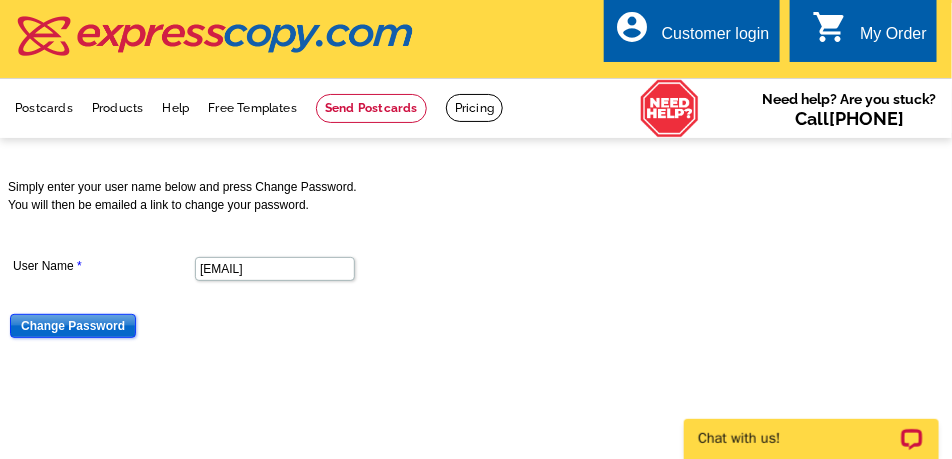 click on "Change Password" at bounding box center (73, 326) 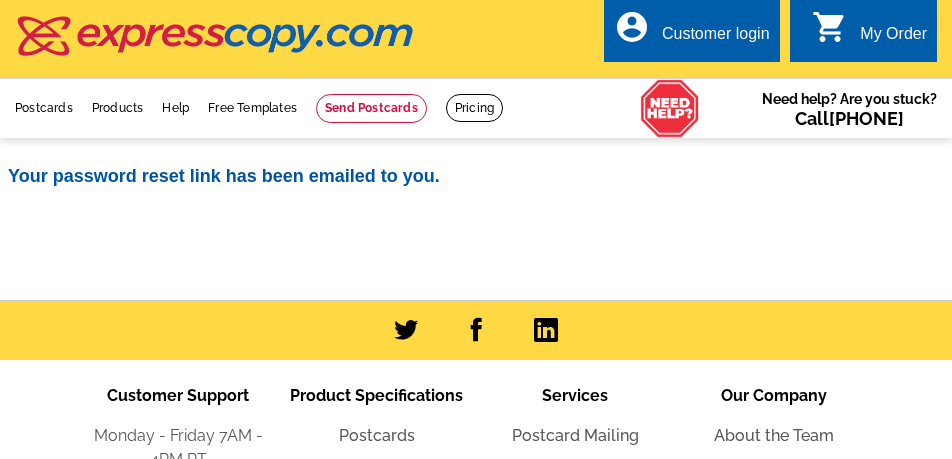 scroll, scrollTop: 0, scrollLeft: 0, axis: both 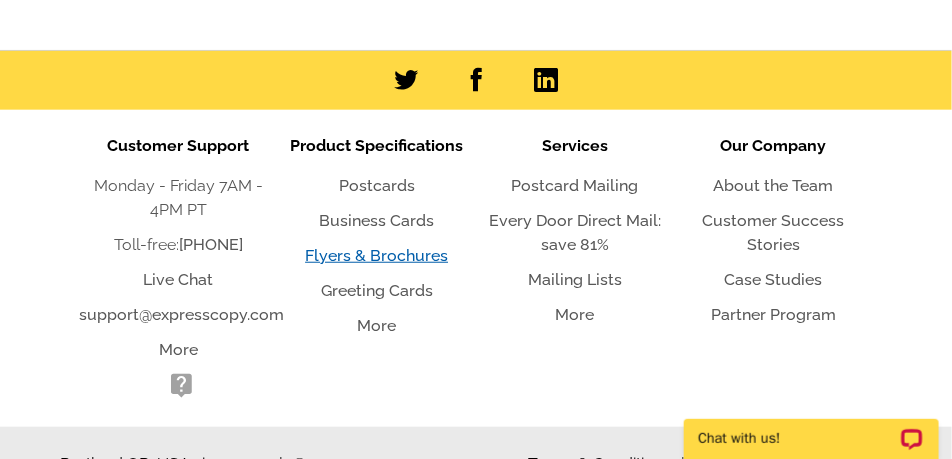 click on "Flyers & Brochures" at bounding box center [376, 255] 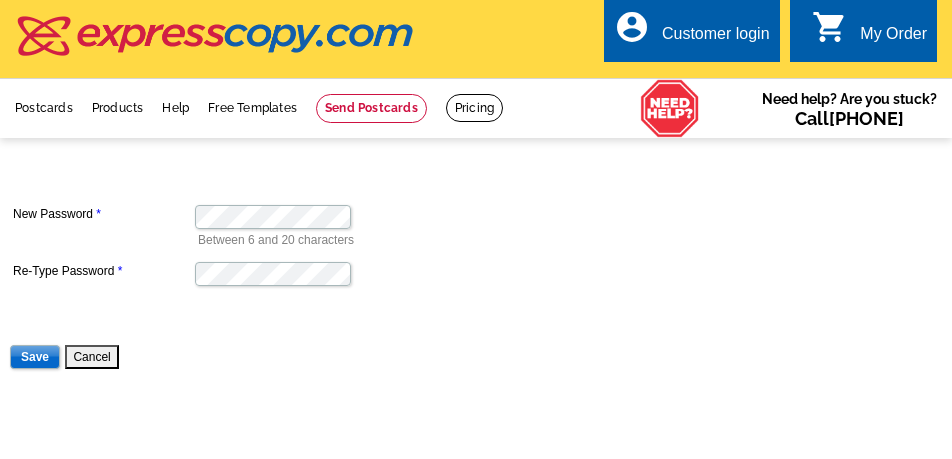 scroll, scrollTop: 0, scrollLeft: 0, axis: both 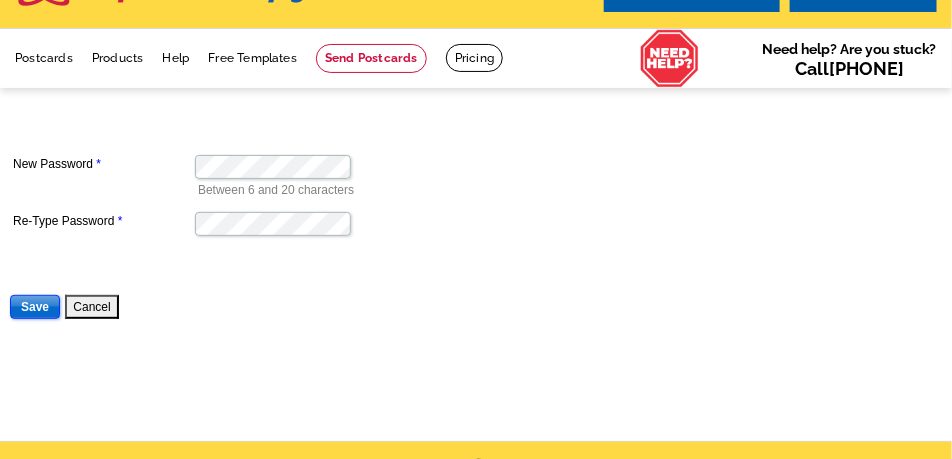 click on "Save" at bounding box center [35, 307] 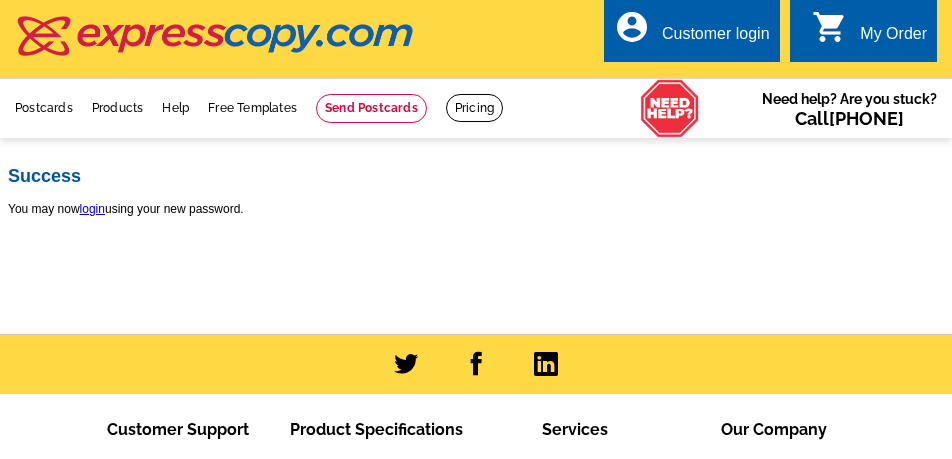 scroll, scrollTop: 0, scrollLeft: 0, axis: both 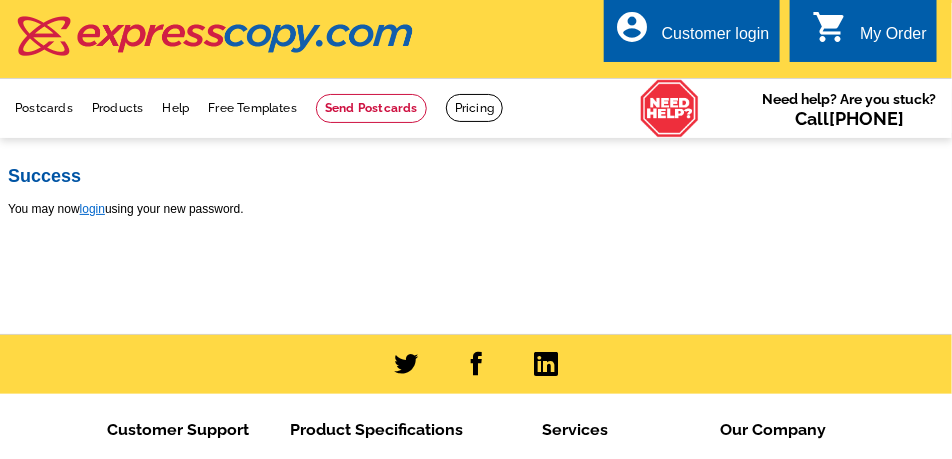 click on "login" at bounding box center [92, 209] 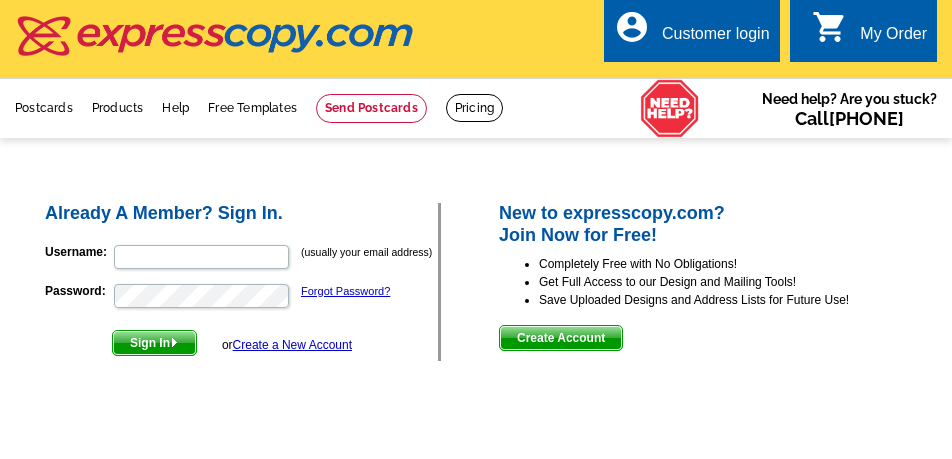 scroll, scrollTop: 0, scrollLeft: 0, axis: both 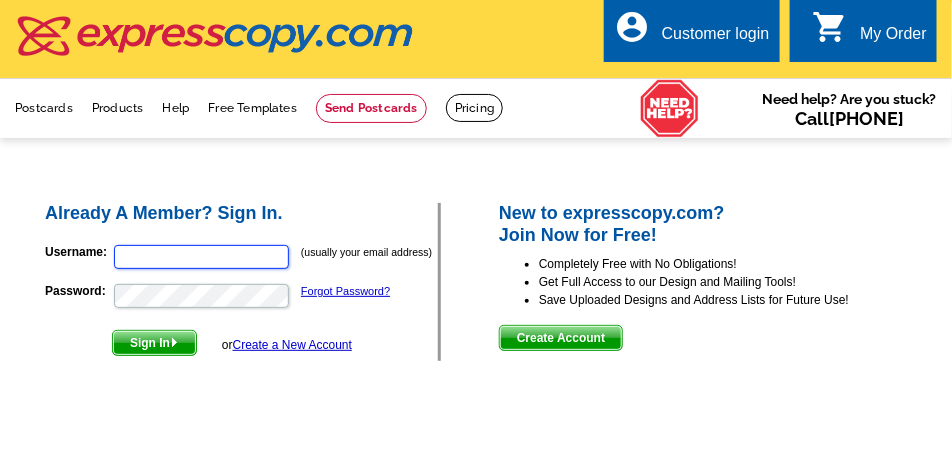click on "Username:" at bounding box center (201, 257) 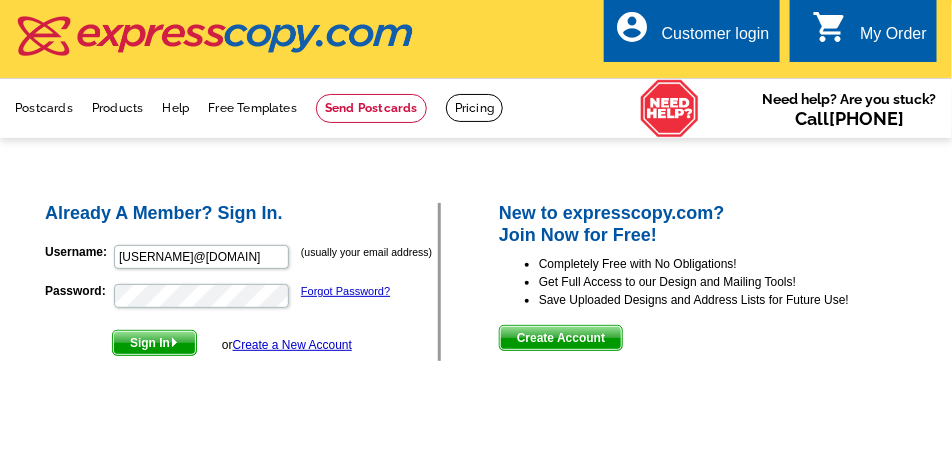 click on "Sign In" at bounding box center [154, 343] 